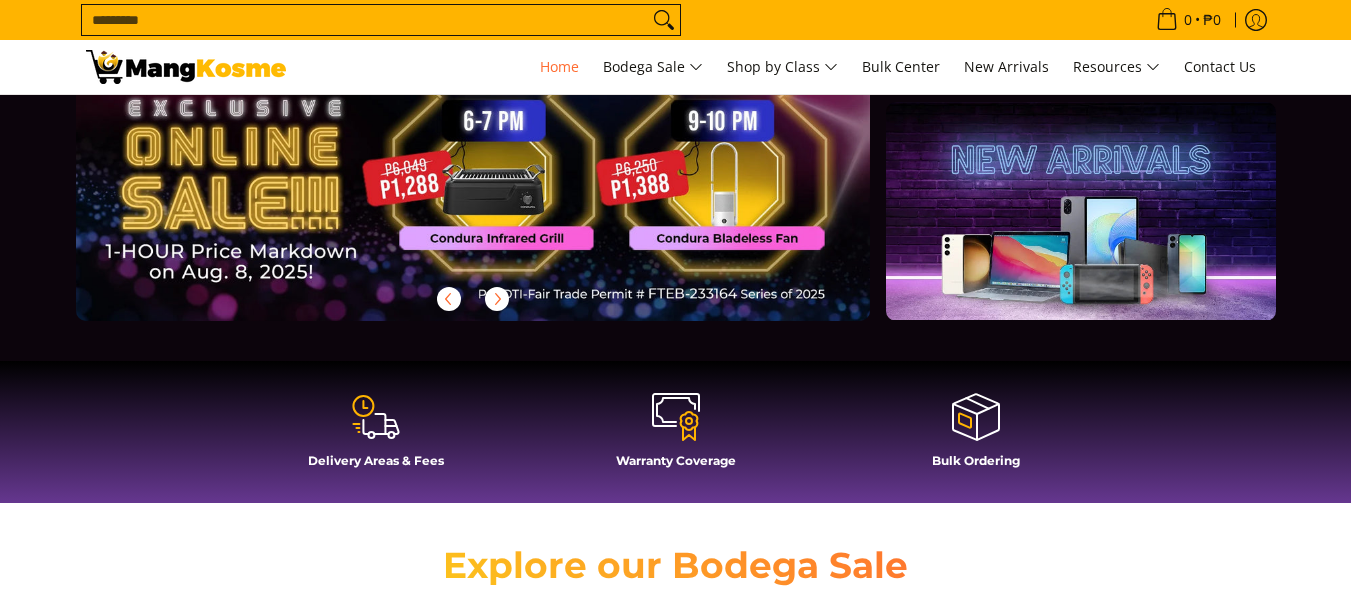 scroll, scrollTop: 267, scrollLeft: 0, axis: vertical 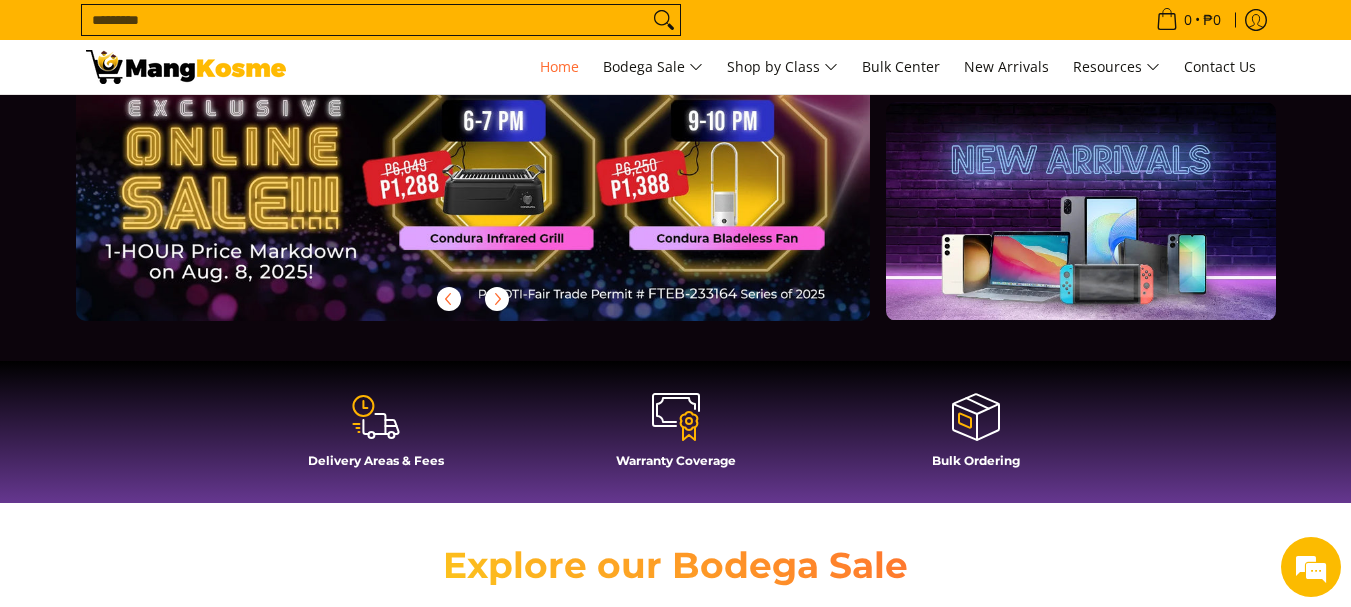 click on "Search..." at bounding box center (365, 20) 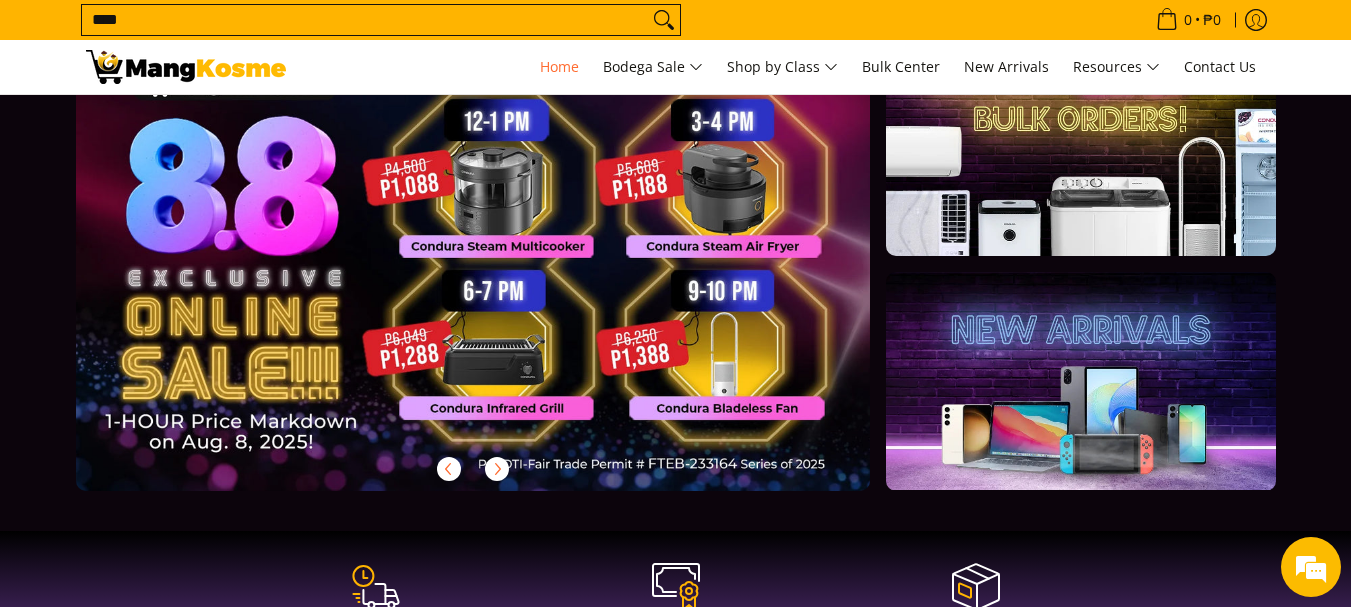 scroll, scrollTop: 0, scrollLeft: 0, axis: both 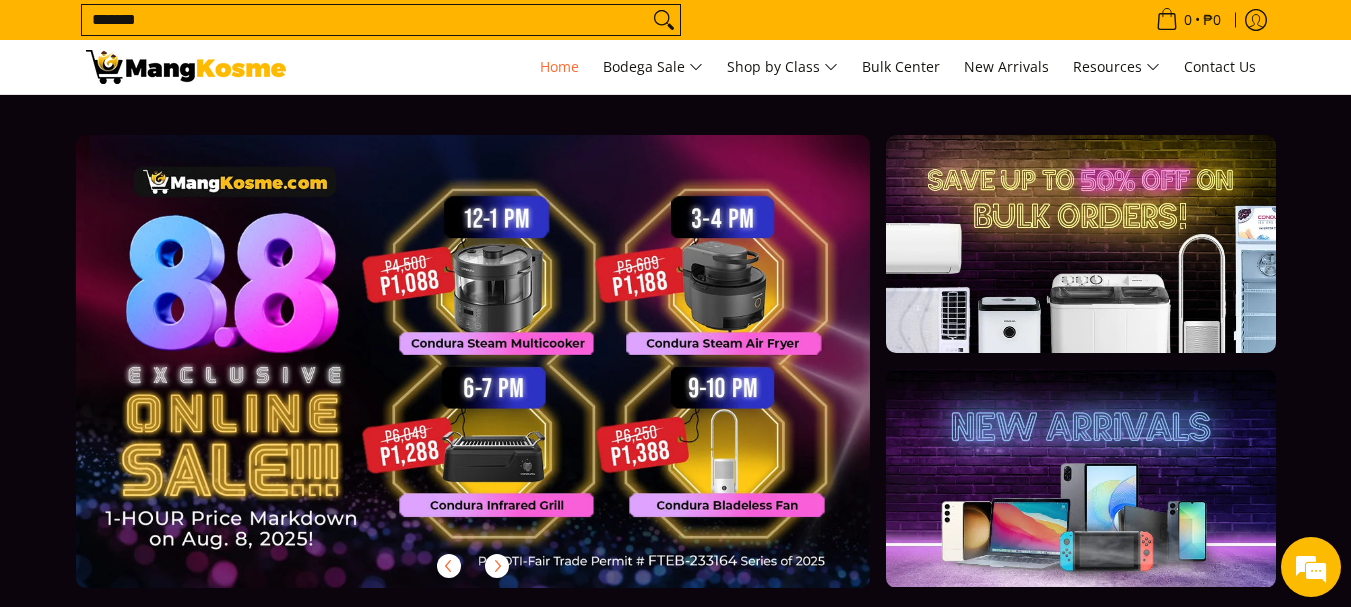 type on "*******" 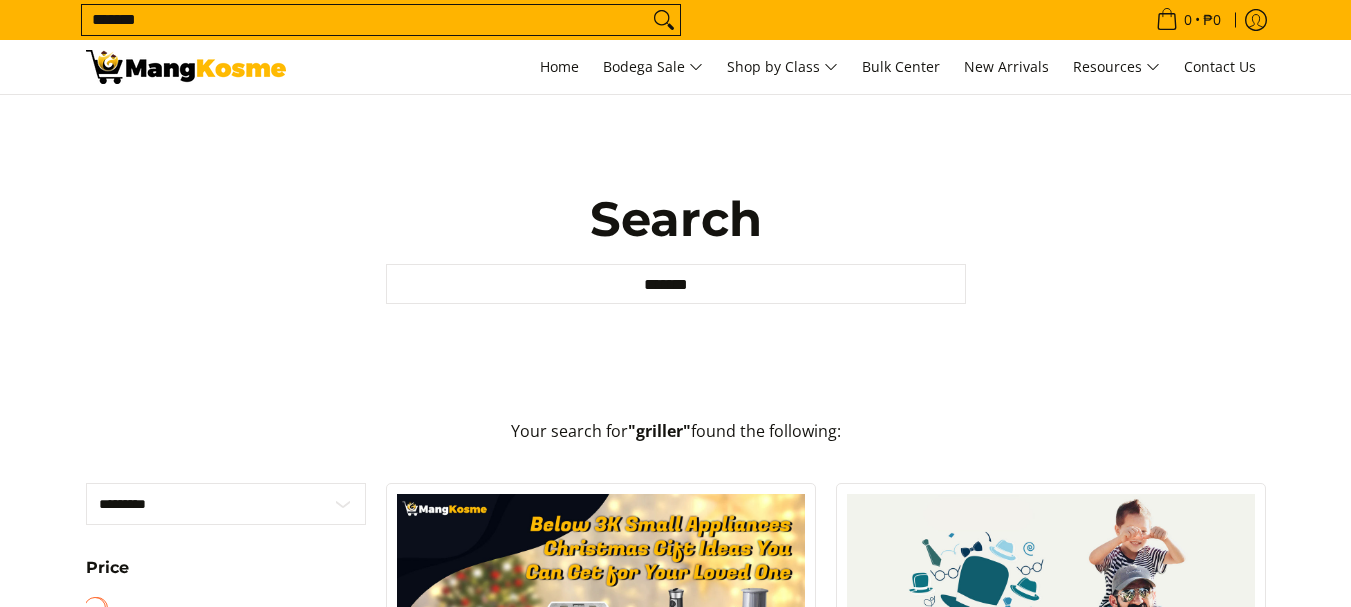 scroll, scrollTop: 388, scrollLeft: 0, axis: vertical 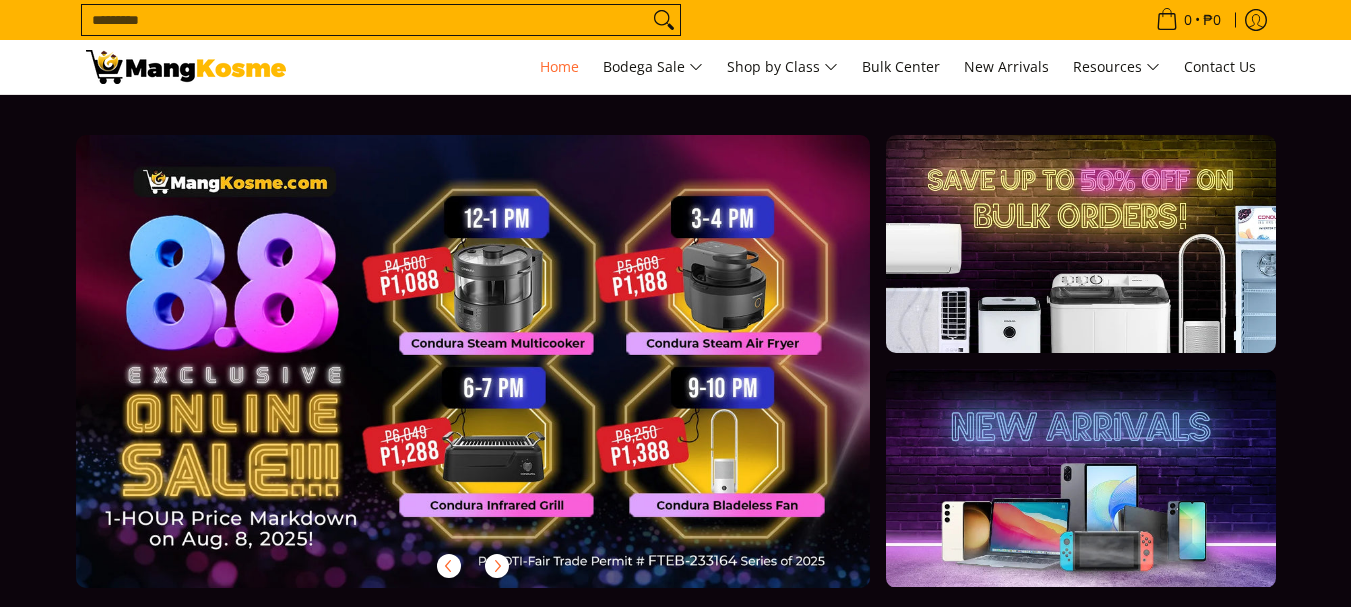 click at bounding box center [505, 377] 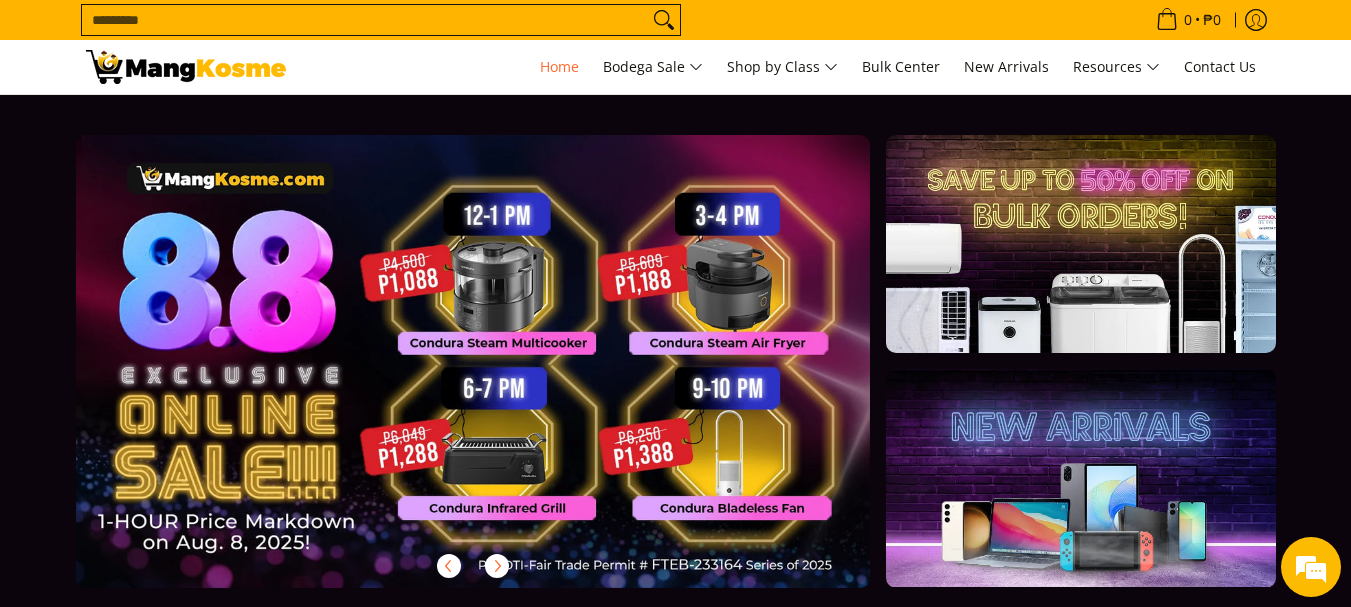 click at bounding box center (505, 377) 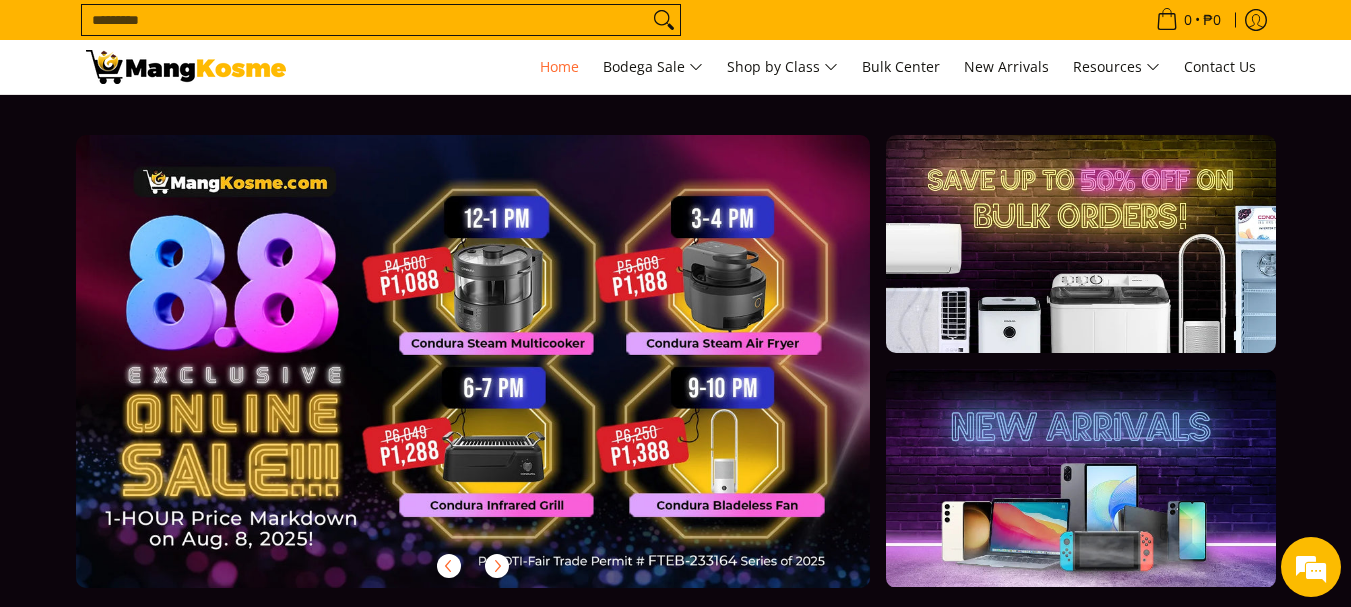 click on "Search..." at bounding box center (365, 20) 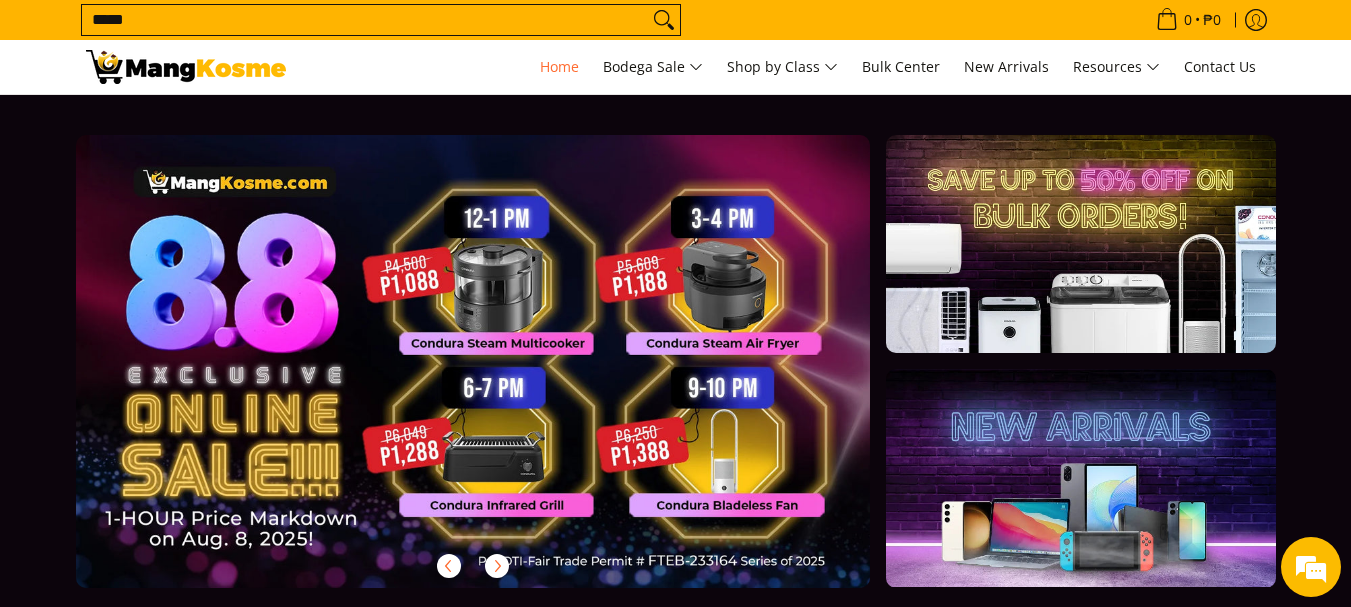 type on "*****" 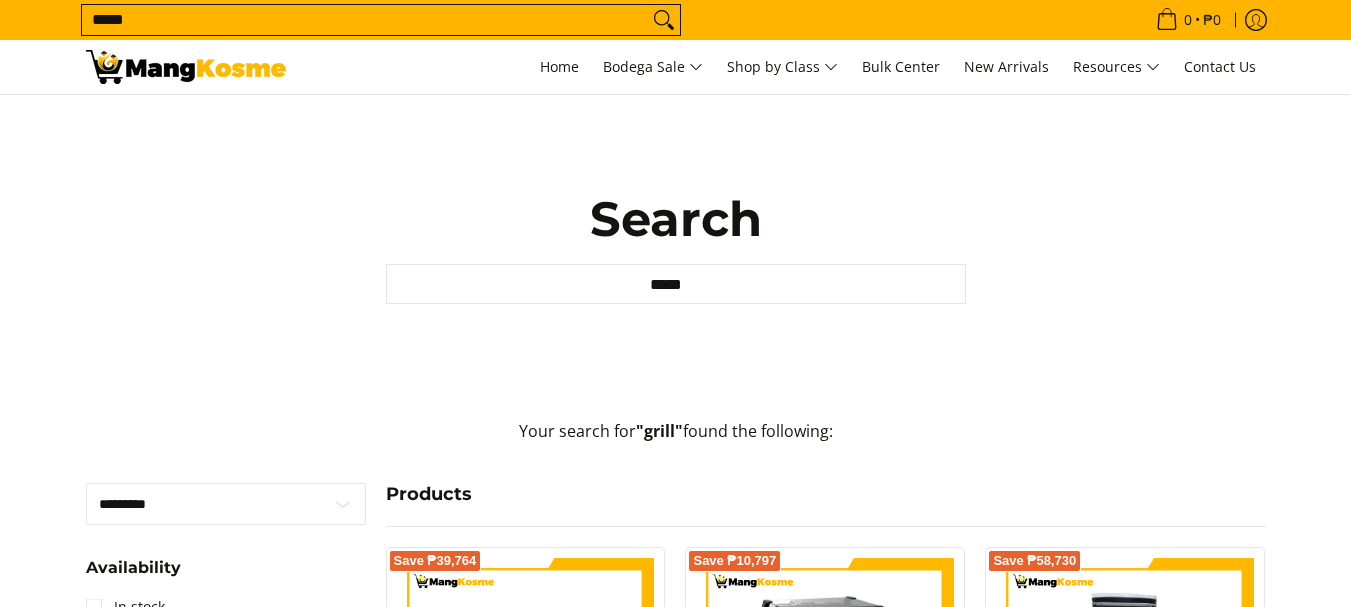 scroll, scrollTop: 262, scrollLeft: 0, axis: vertical 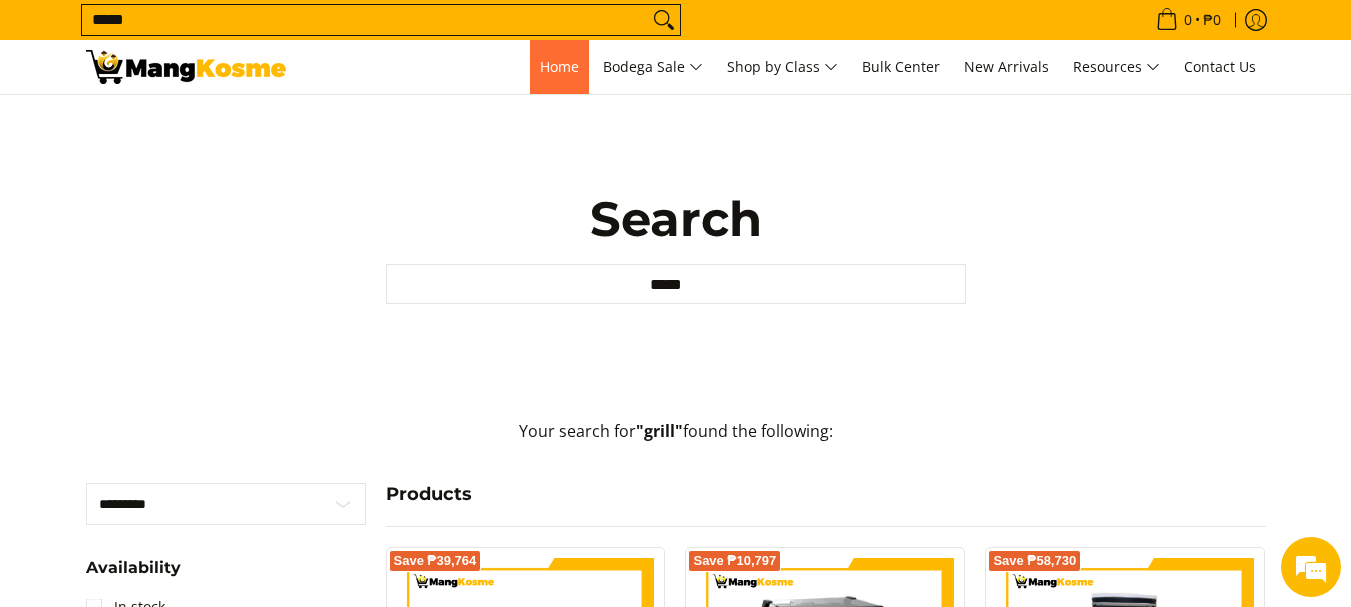 click on "Home" at bounding box center (559, 66) 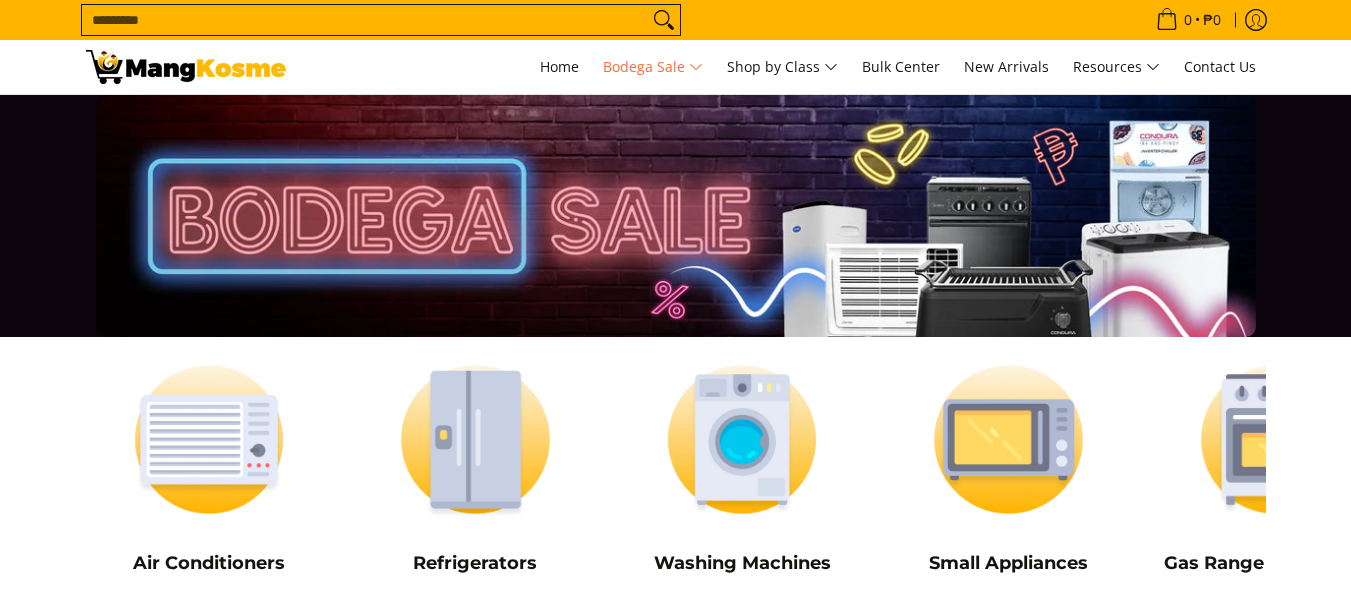 scroll, scrollTop: 0, scrollLeft: 0, axis: both 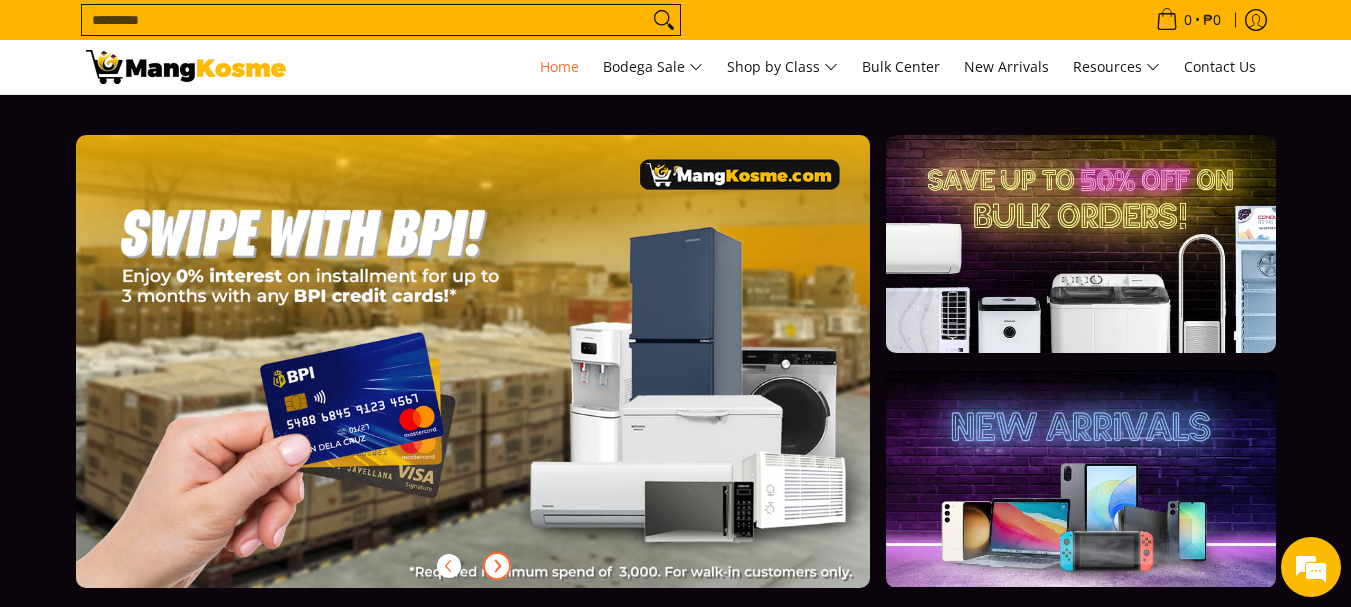 click at bounding box center (497, 566) 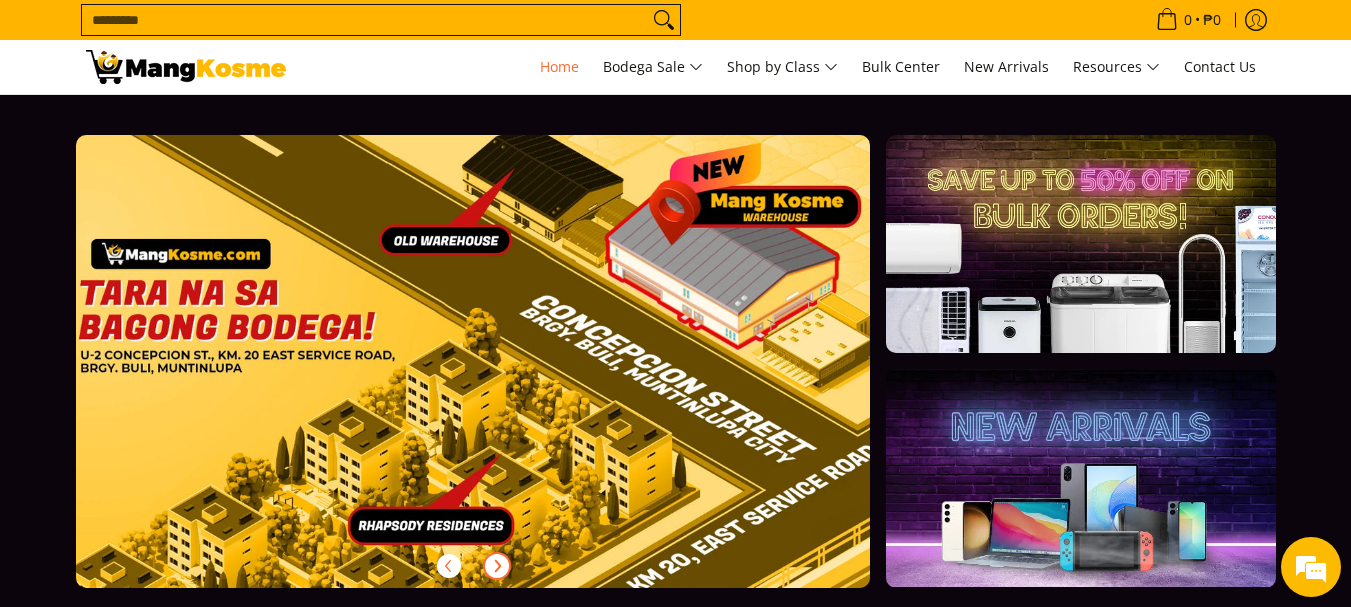 click 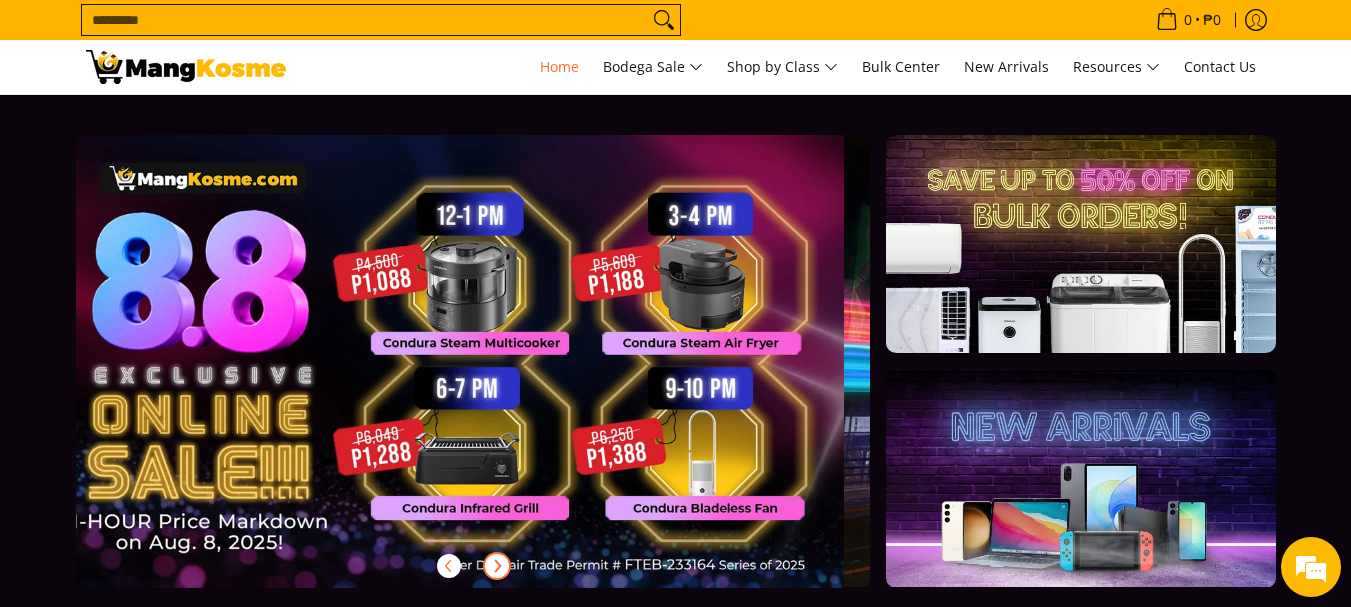 scroll, scrollTop: 0, scrollLeft: 2, axis: horizontal 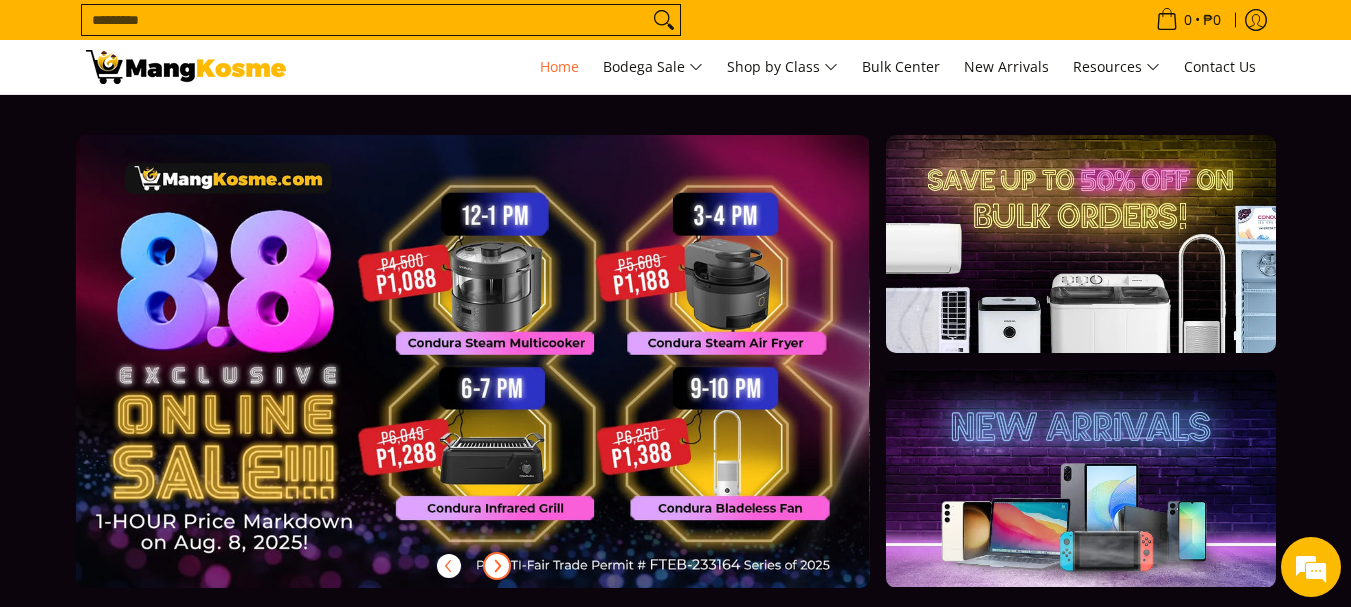 click at bounding box center (503, 377) 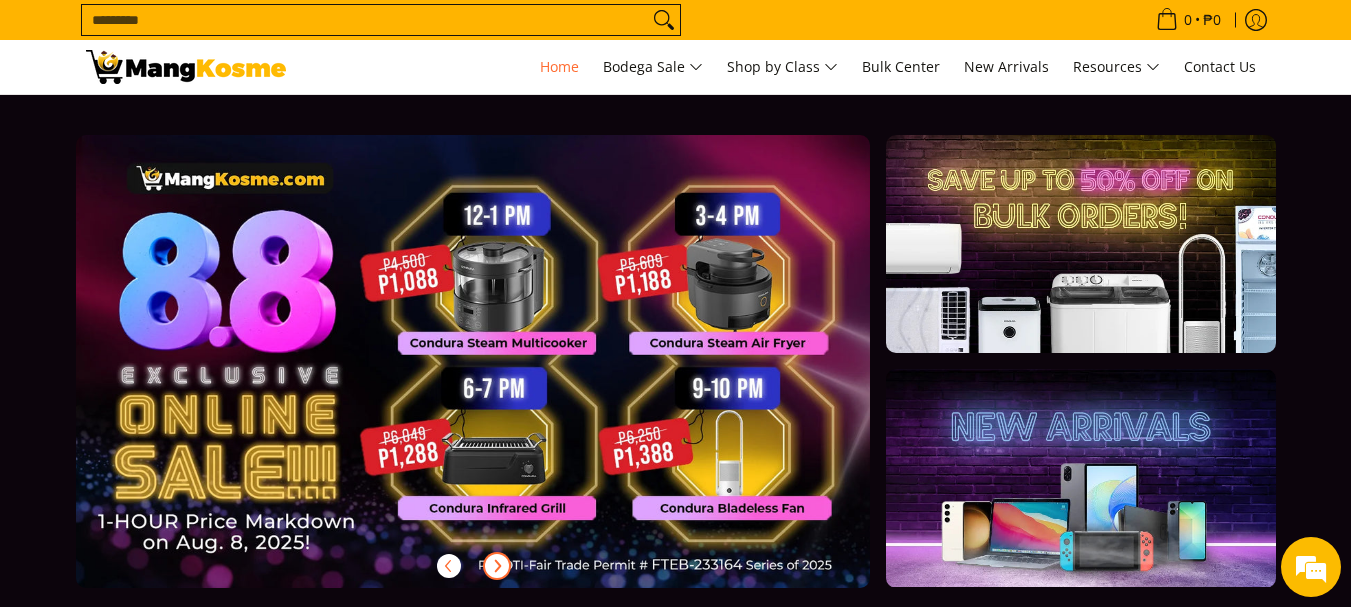 click at bounding box center [505, 377] 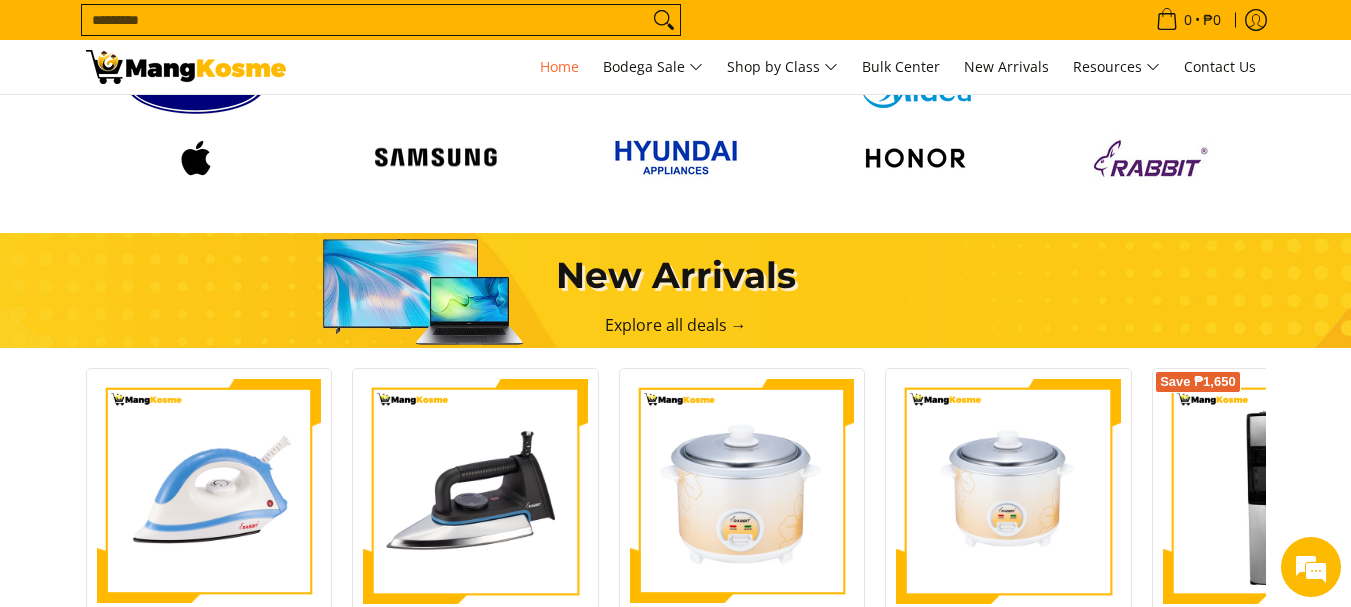scroll, scrollTop: 1600, scrollLeft: 0, axis: vertical 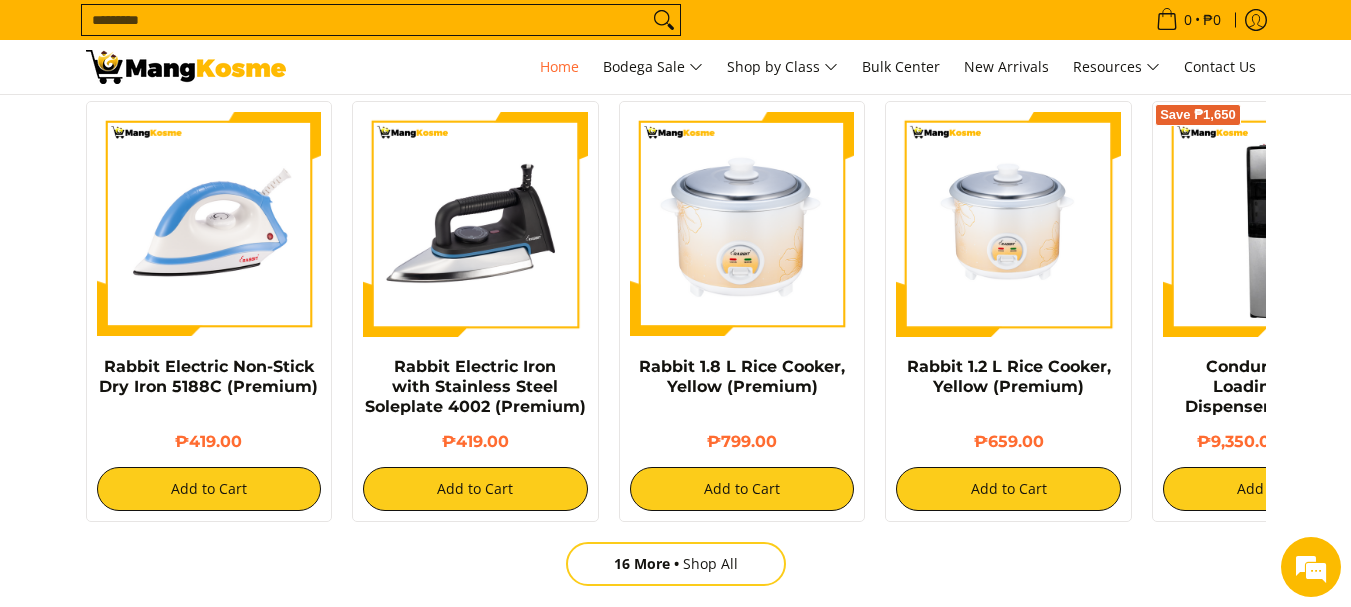 click on "Search..." at bounding box center (365, 20) 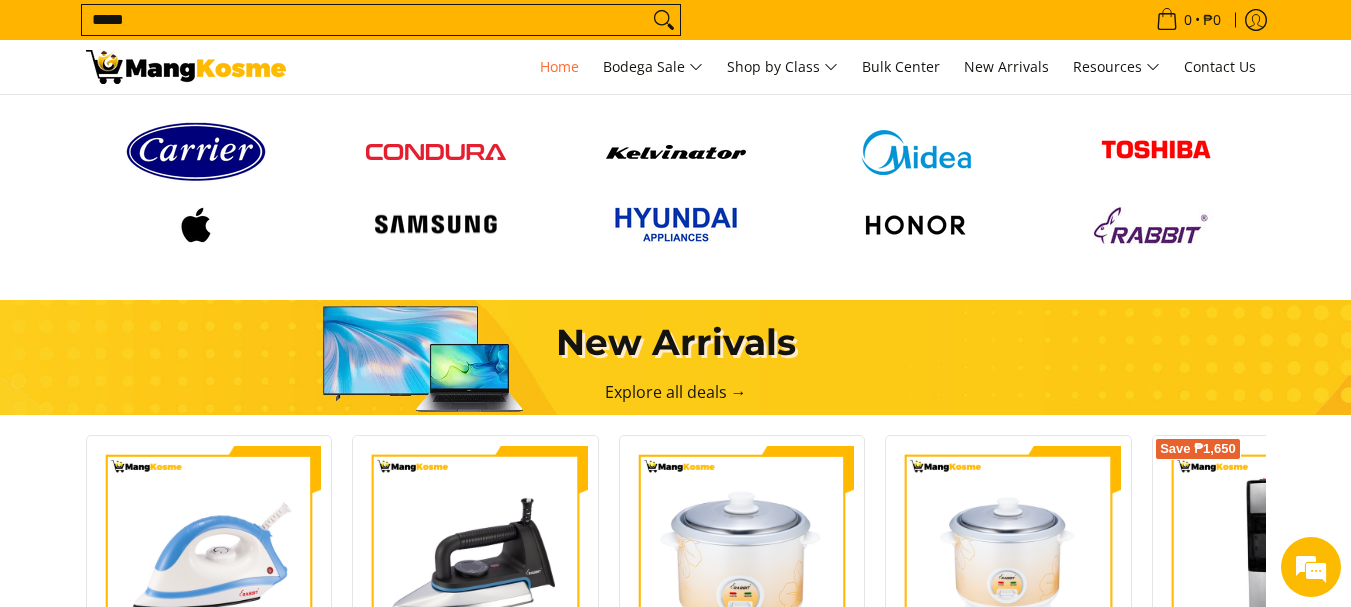 type on "*****" 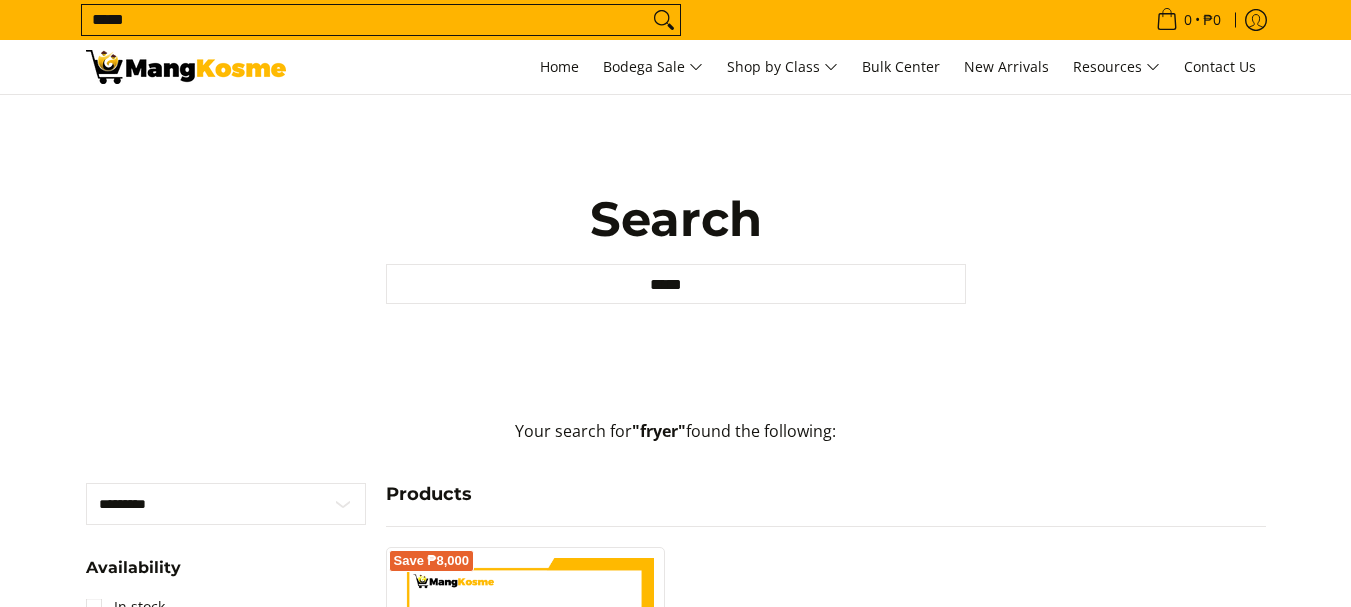 scroll, scrollTop: 267, scrollLeft: 0, axis: vertical 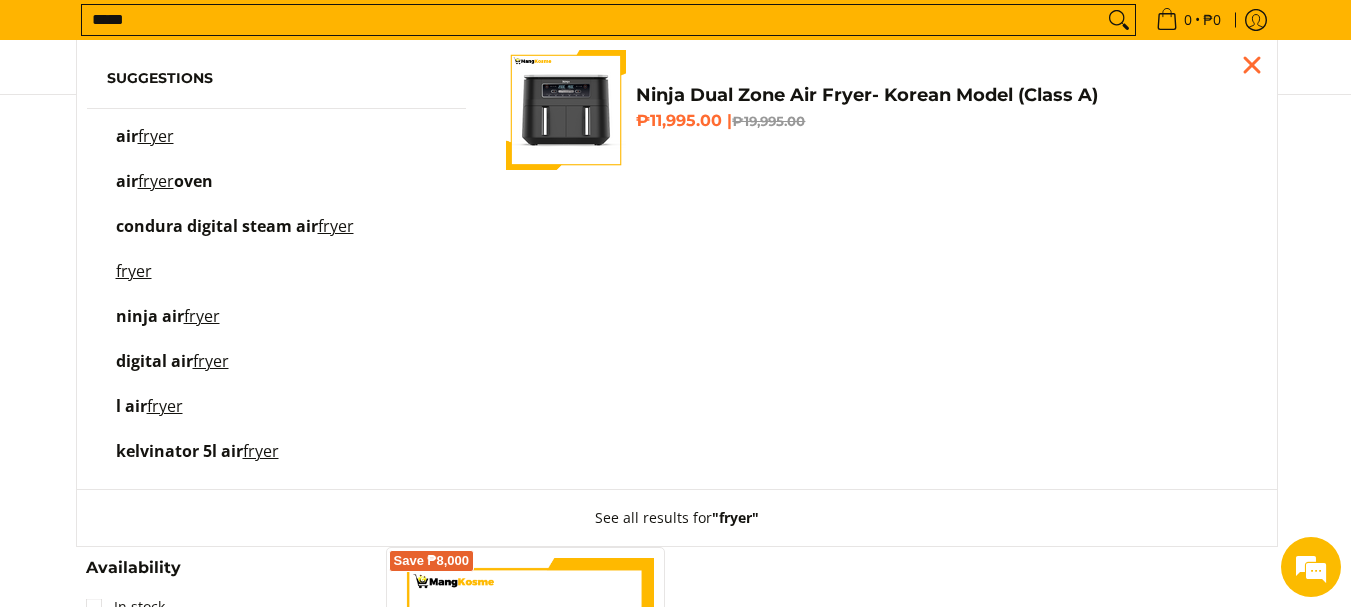 drag, startPoint x: 240, startPoint y: 30, endPoint x: 65, endPoint y: 3, distance: 177.0706 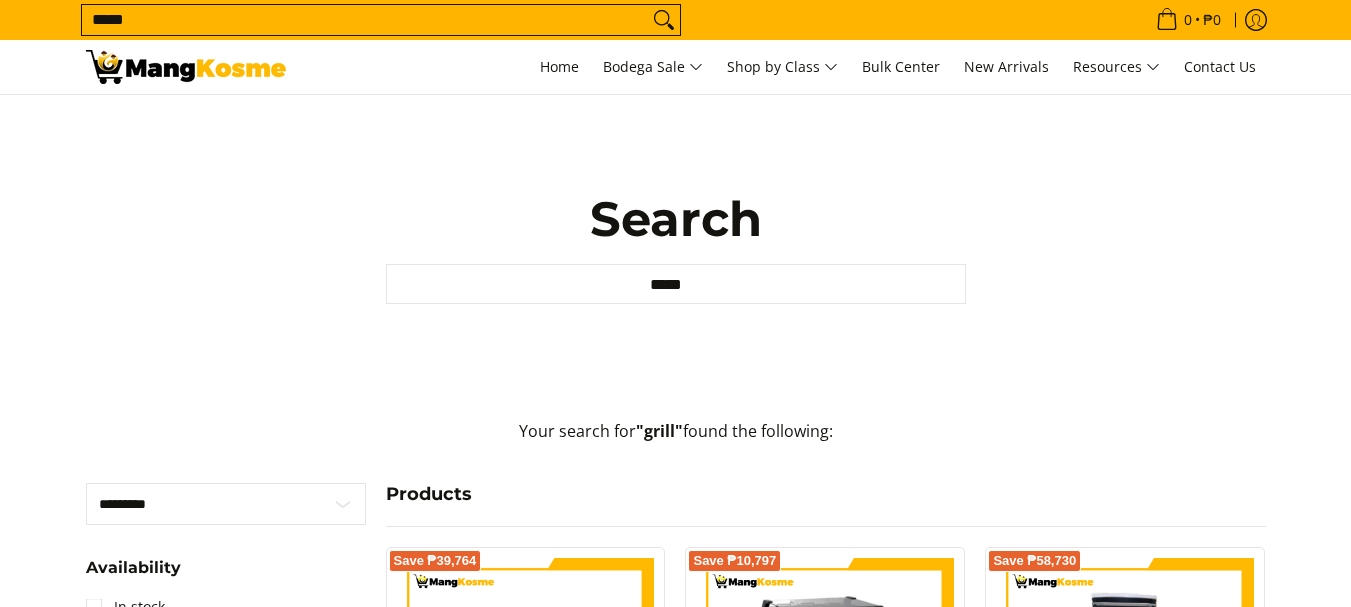 scroll, scrollTop: 400, scrollLeft: 0, axis: vertical 